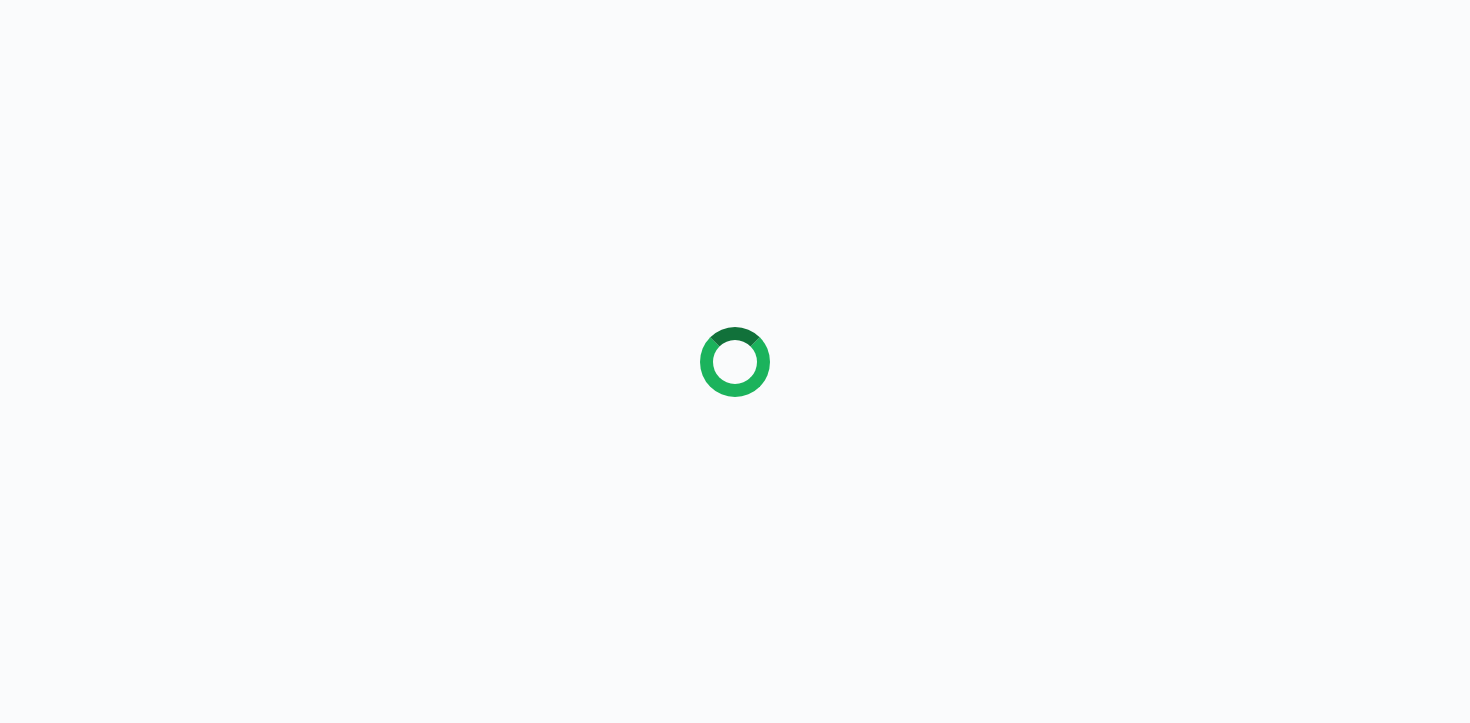 scroll, scrollTop: 0, scrollLeft: 0, axis: both 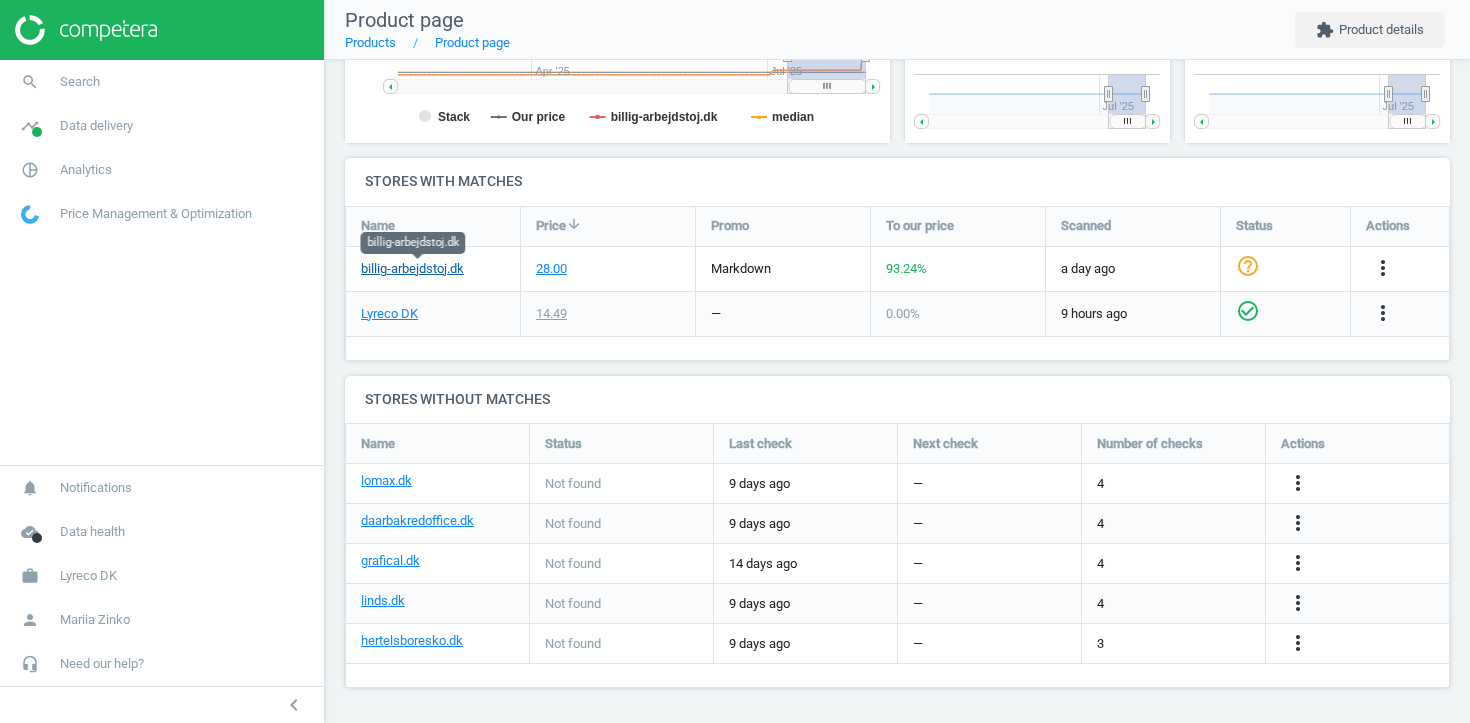 click on "billig-arbejdstoj.dk" at bounding box center [412, 269] 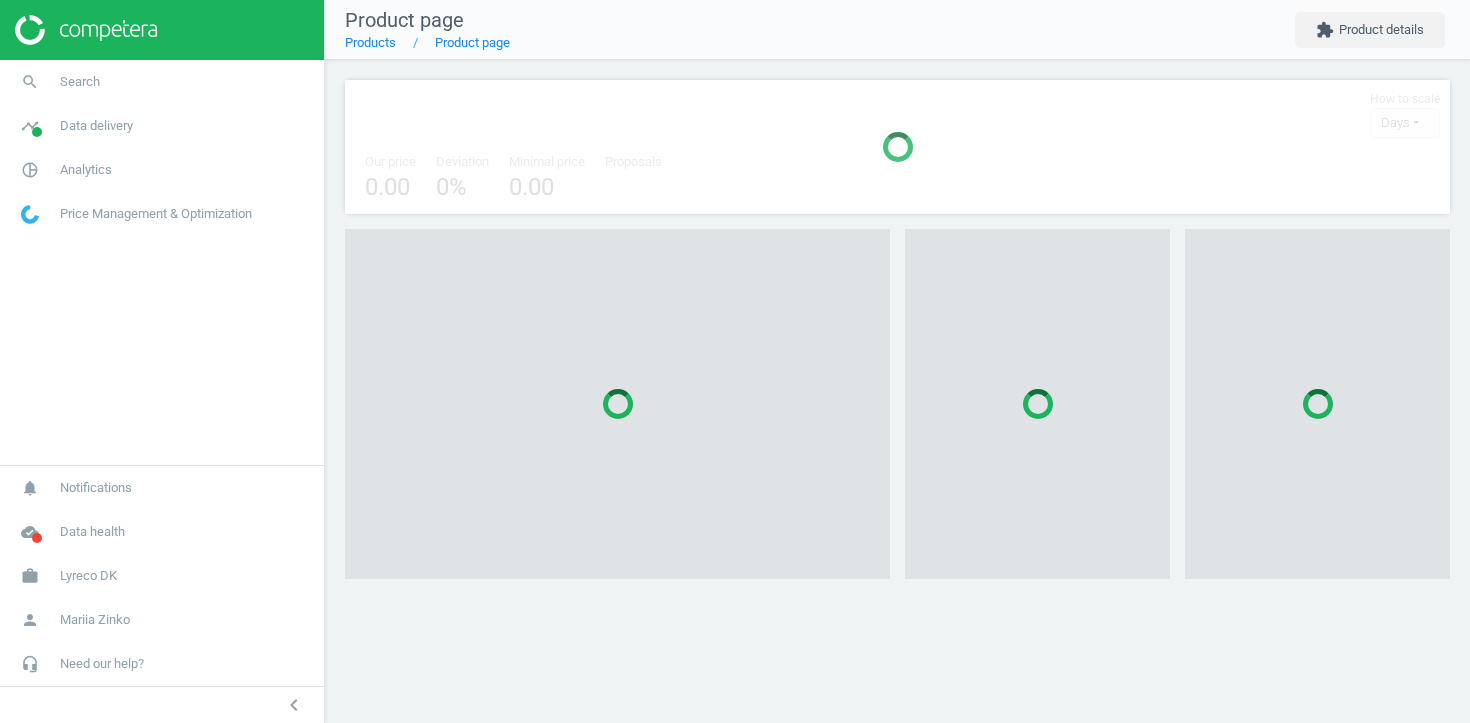 scroll, scrollTop: 0, scrollLeft: 0, axis: both 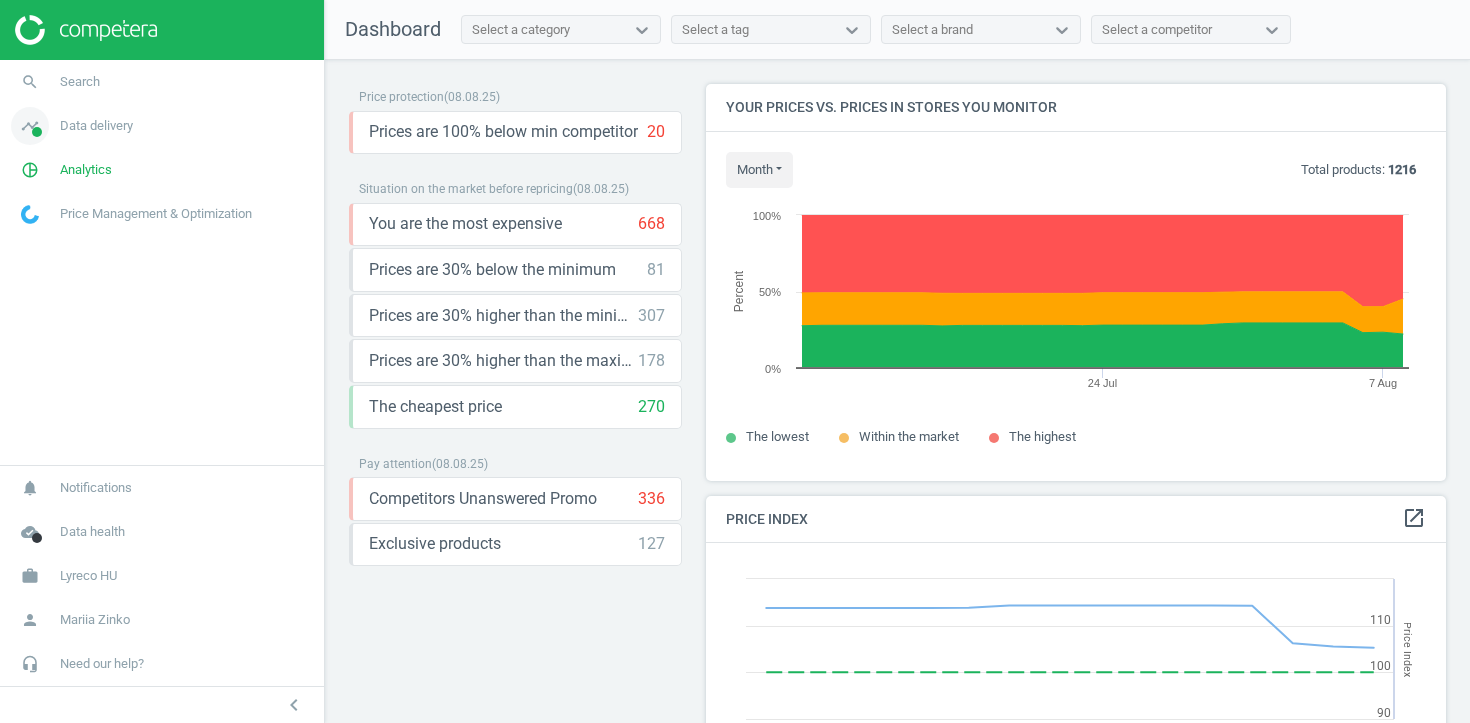 click on "Data delivery" at bounding box center [96, 126] 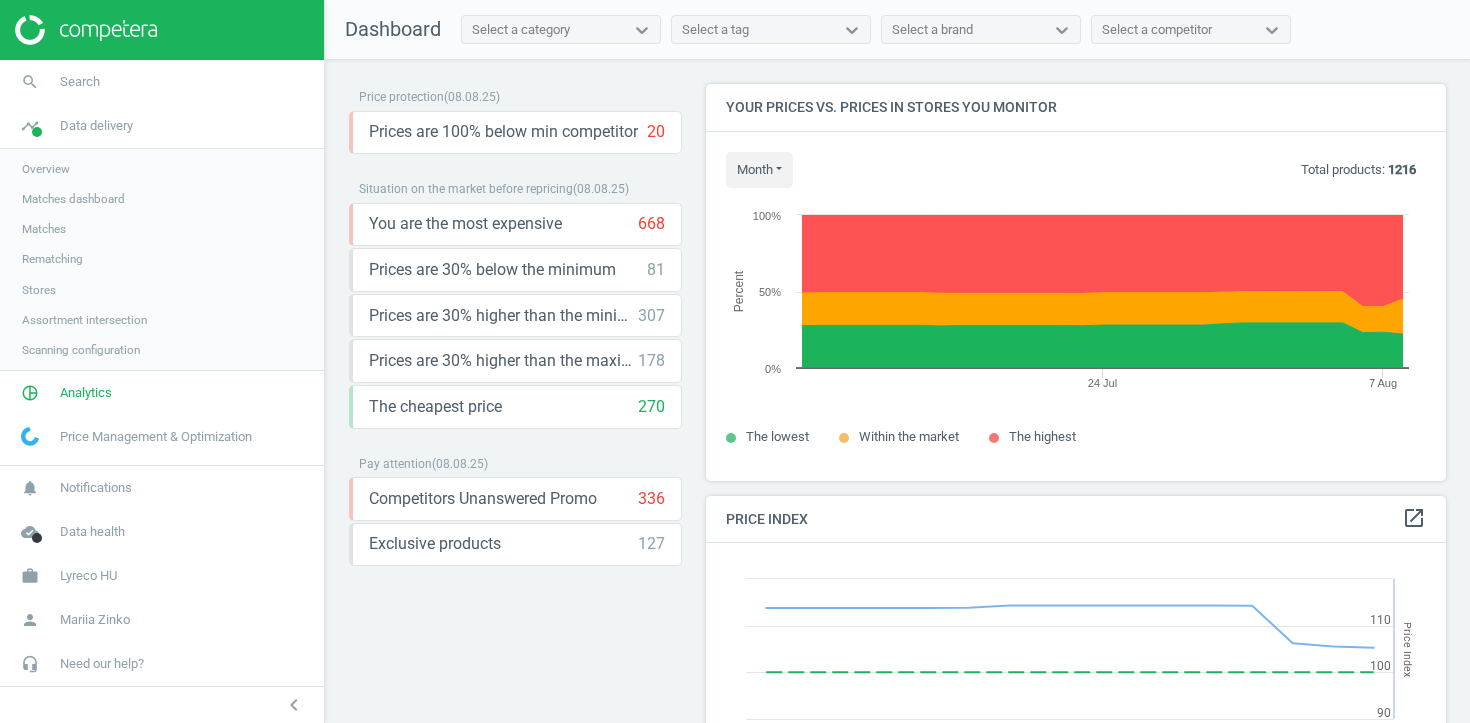 click on "Assortment intersection" at bounding box center [84, 320] 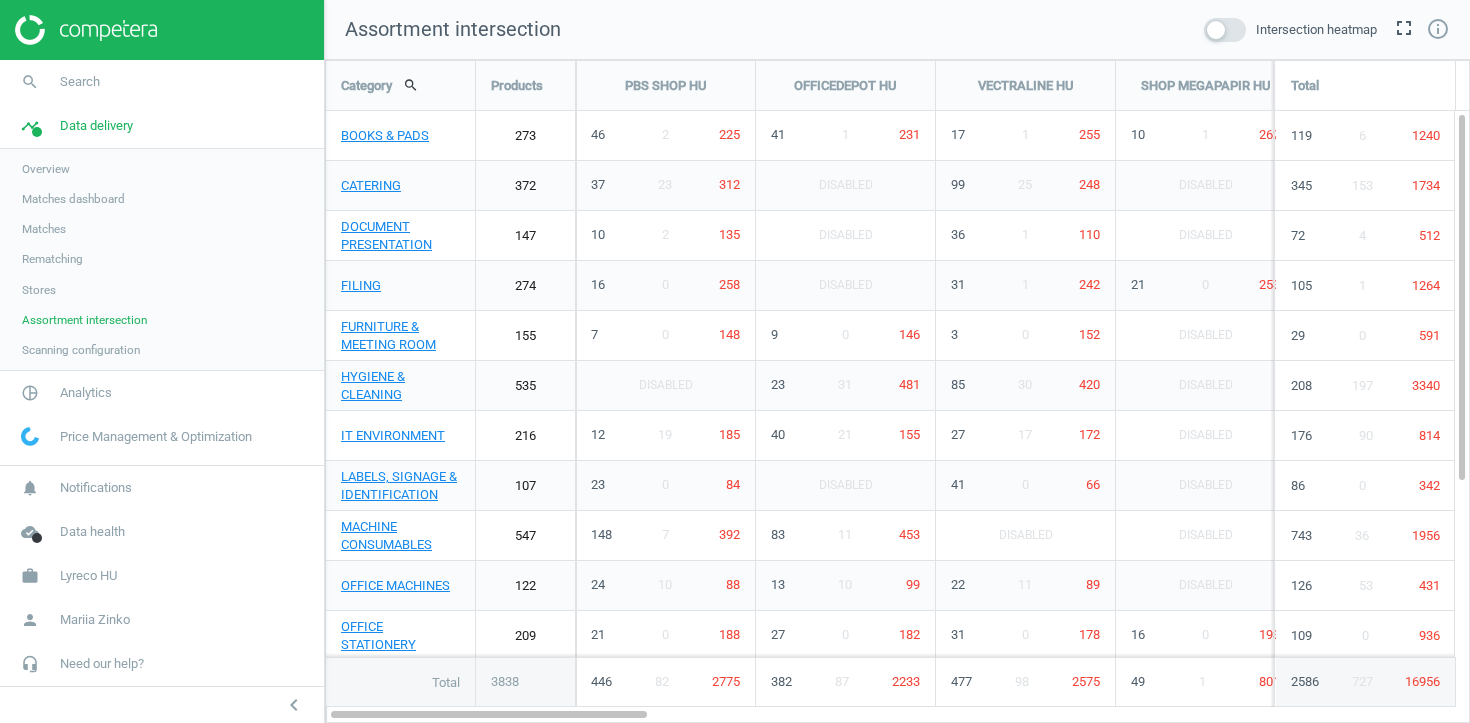 scroll, scrollTop: 10, scrollLeft: 10, axis: both 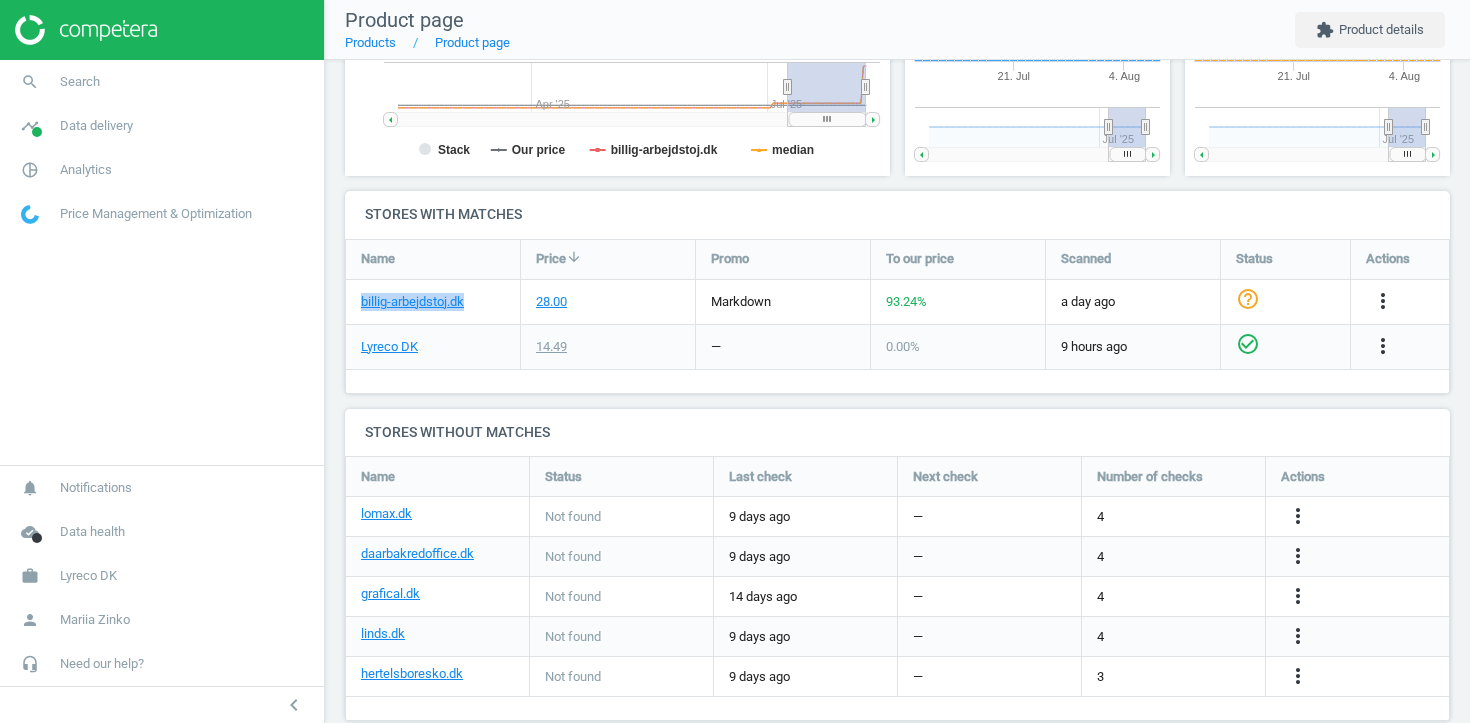 drag, startPoint x: 493, startPoint y: 305, endPoint x: 356, endPoint y: 304, distance: 137.00365 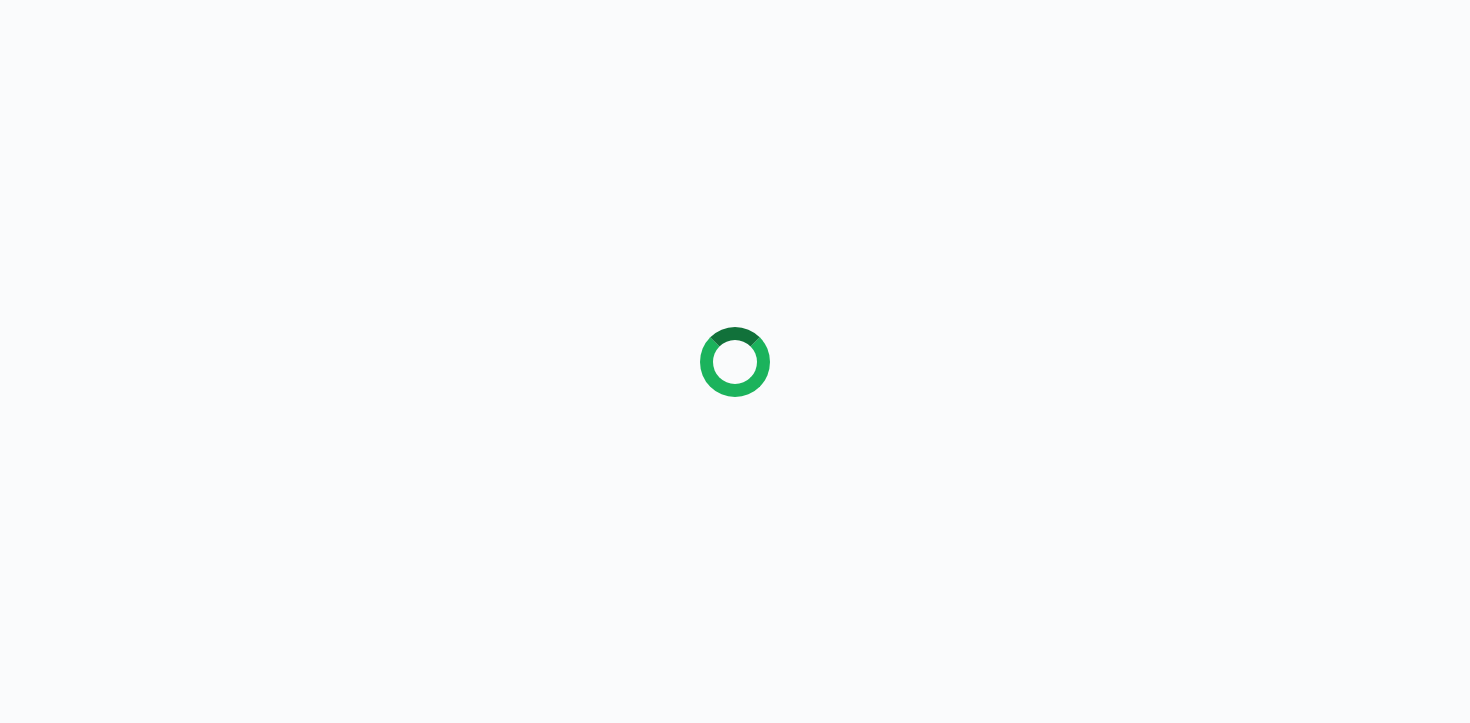 scroll, scrollTop: 0, scrollLeft: 0, axis: both 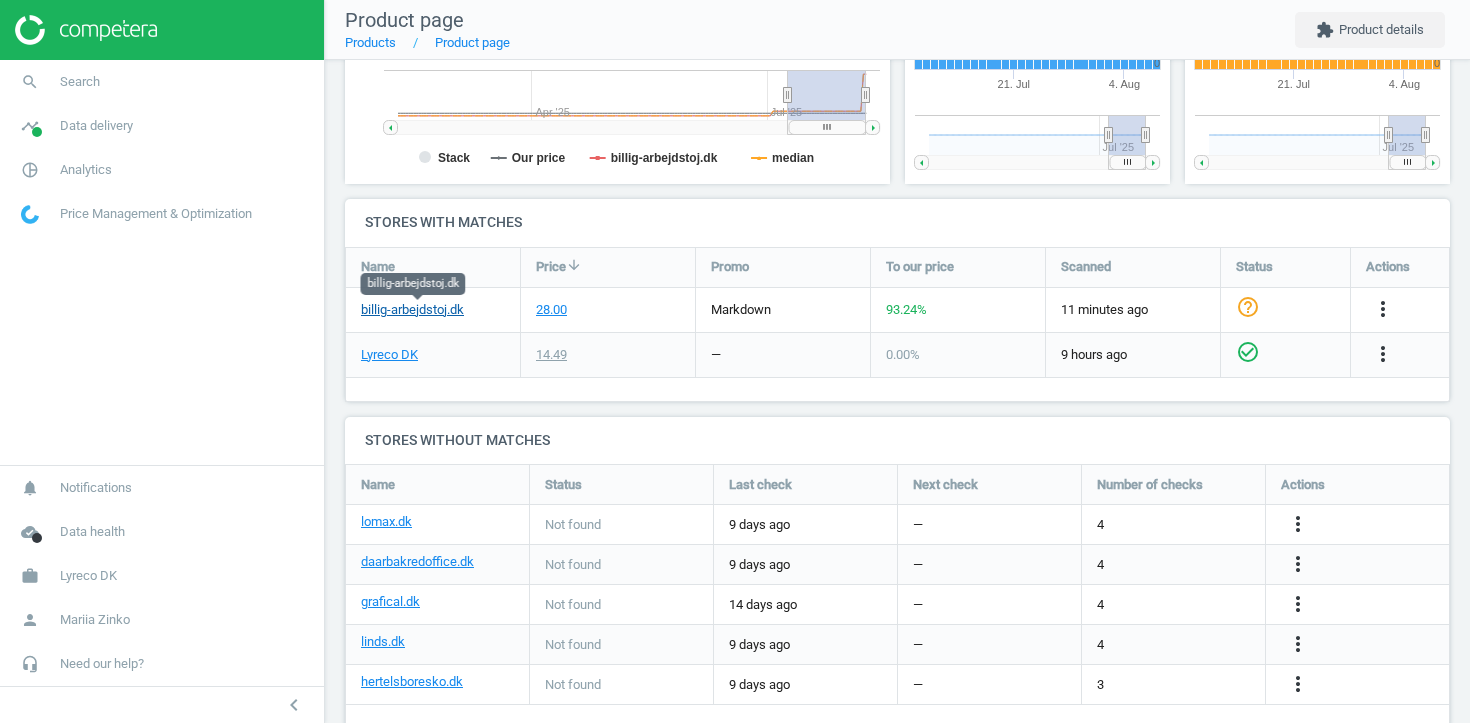 click on "billig-arbejdstoj.dk" at bounding box center (412, 310) 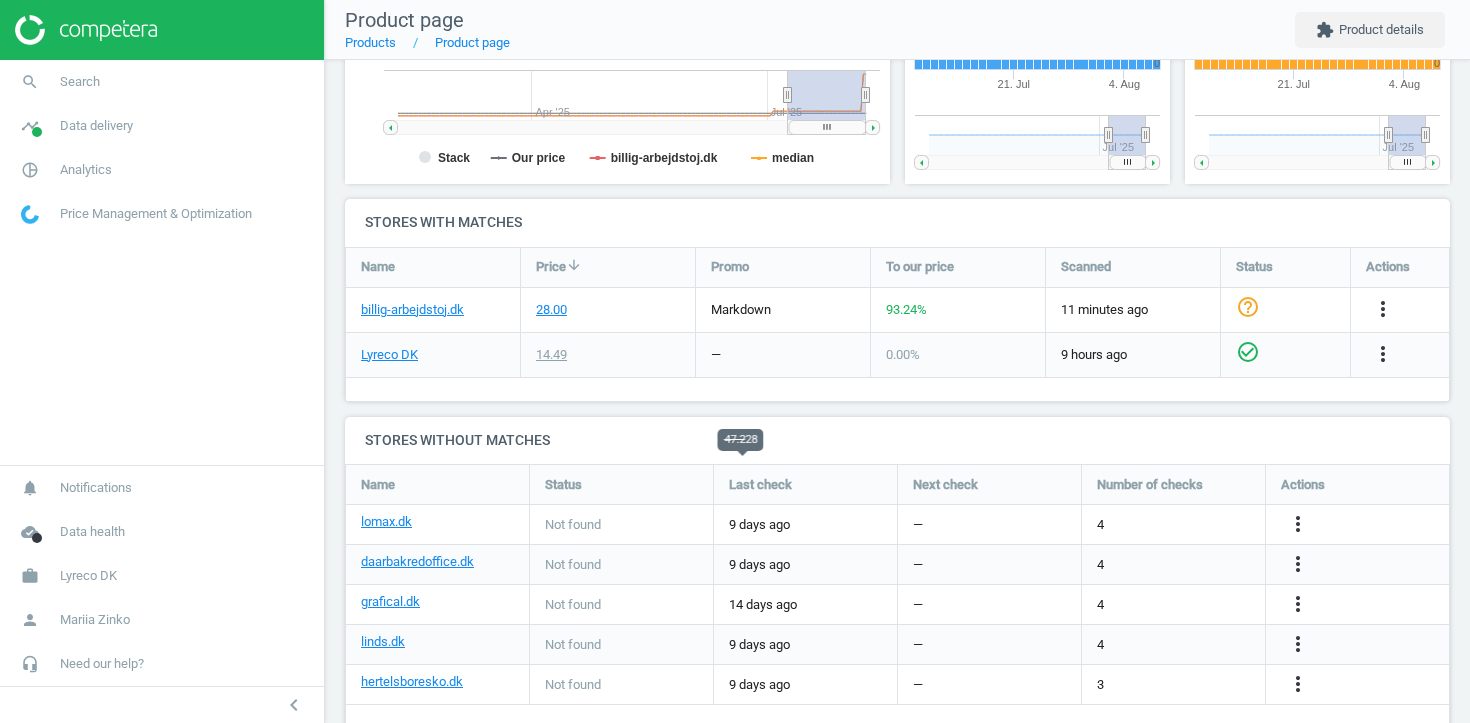 scroll, scrollTop: 0, scrollLeft: 0, axis: both 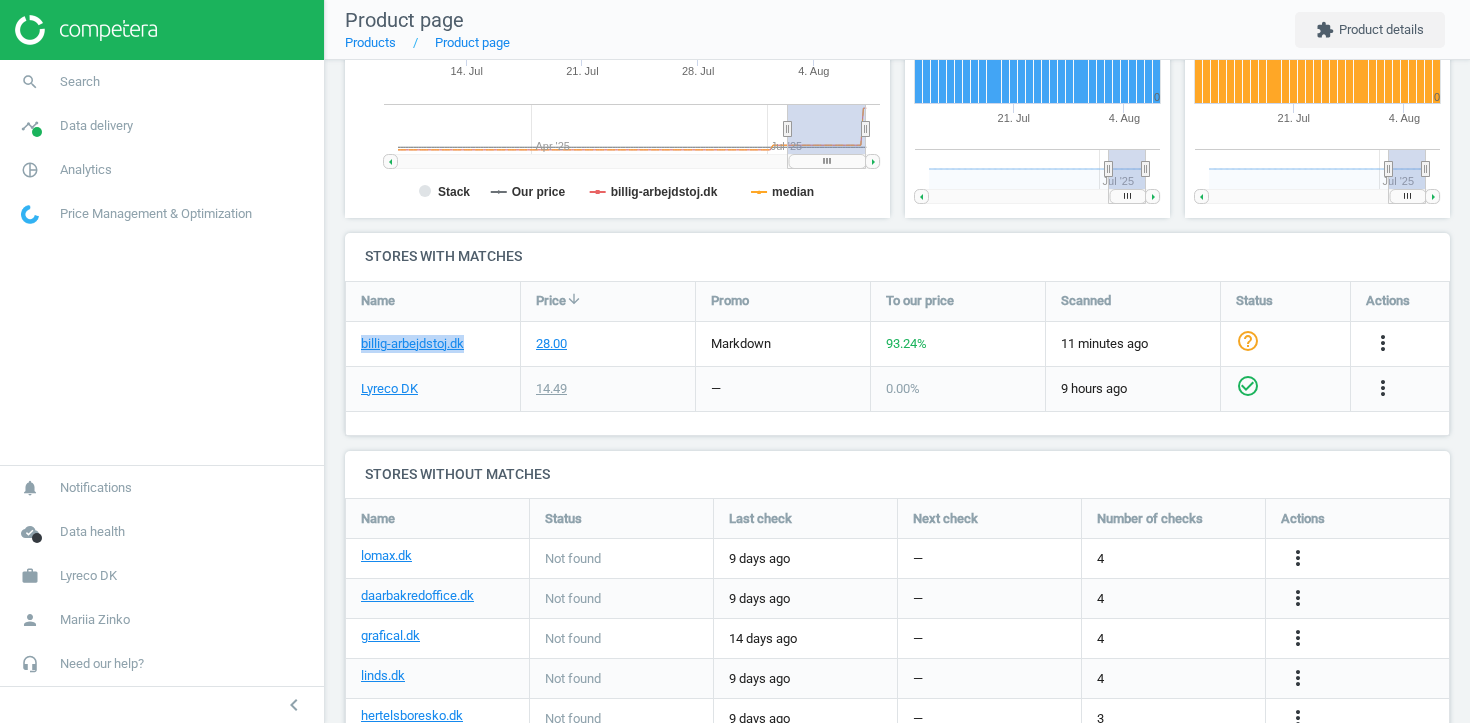 drag, startPoint x: 487, startPoint y: 337, endPoint x: 359, endPoint y: 339, distance: 128.01562 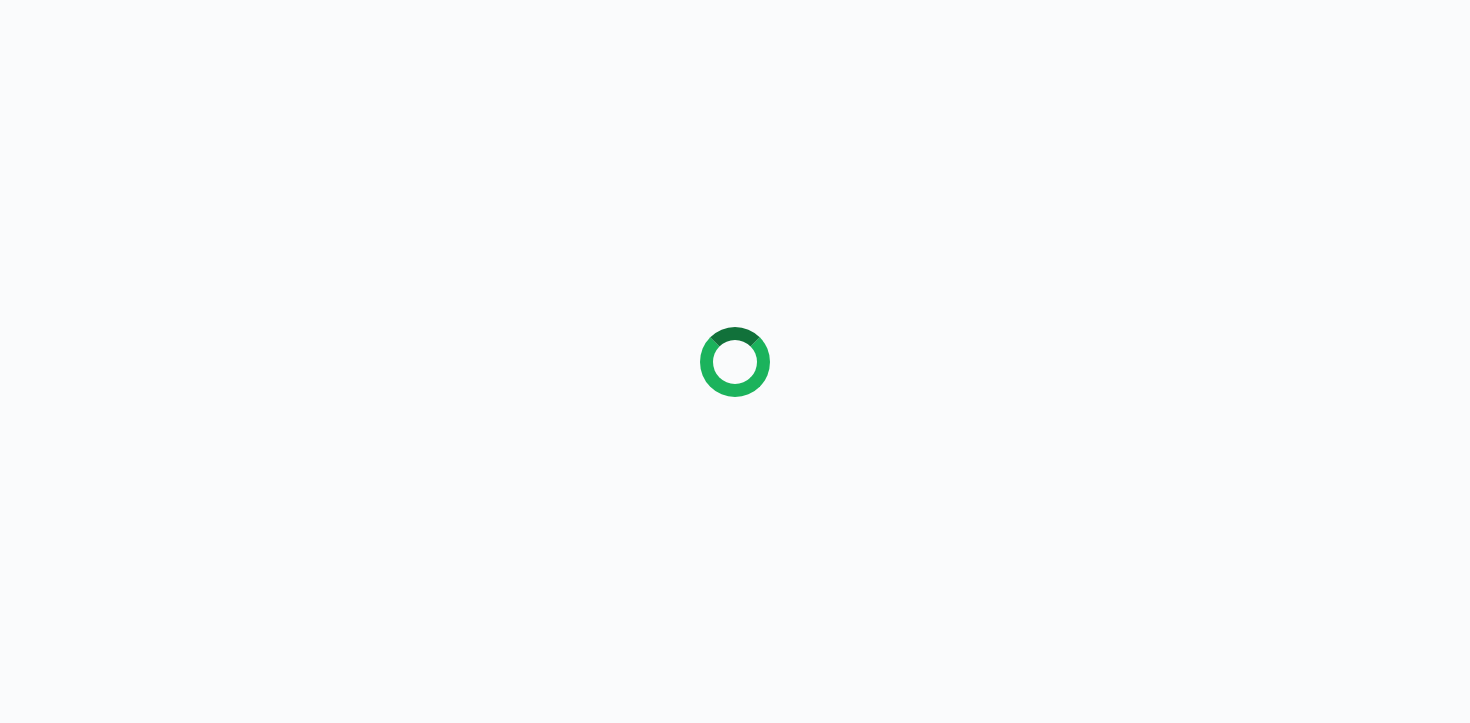 scroll, scrollTop: 0, scrollLeft: 0, axis: both 